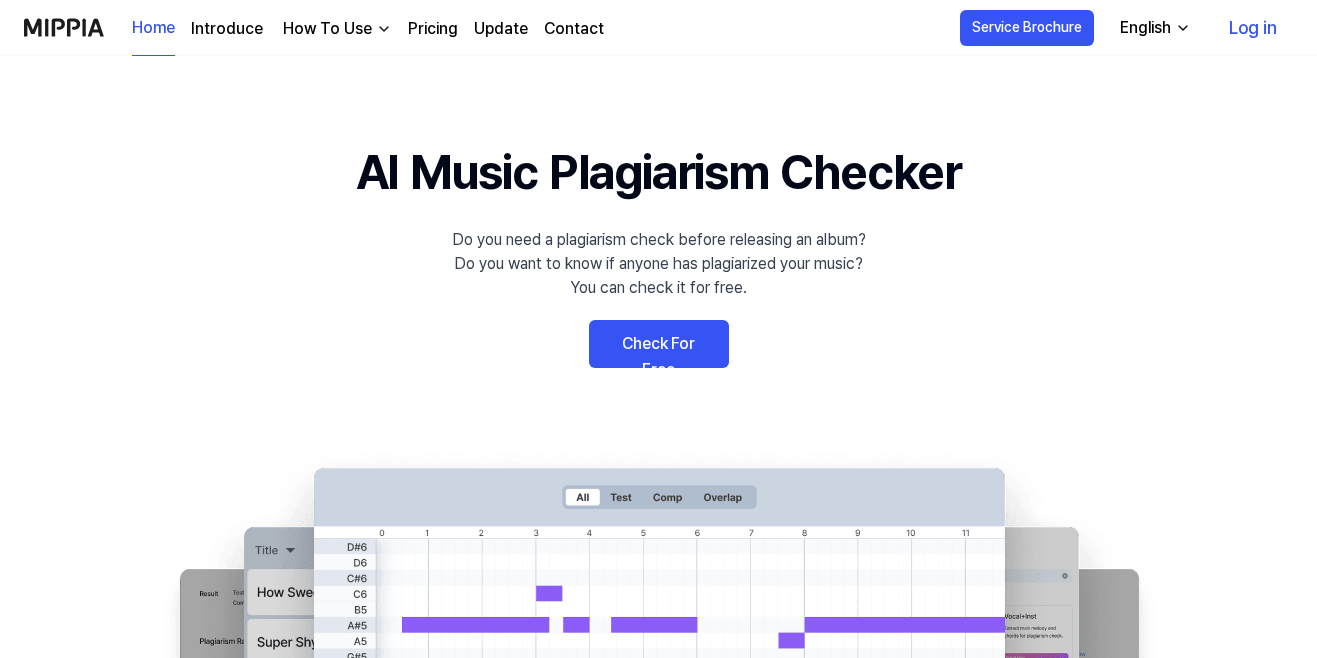 scroll, scrollTop: 0, scrollLeft: 0, axis: both 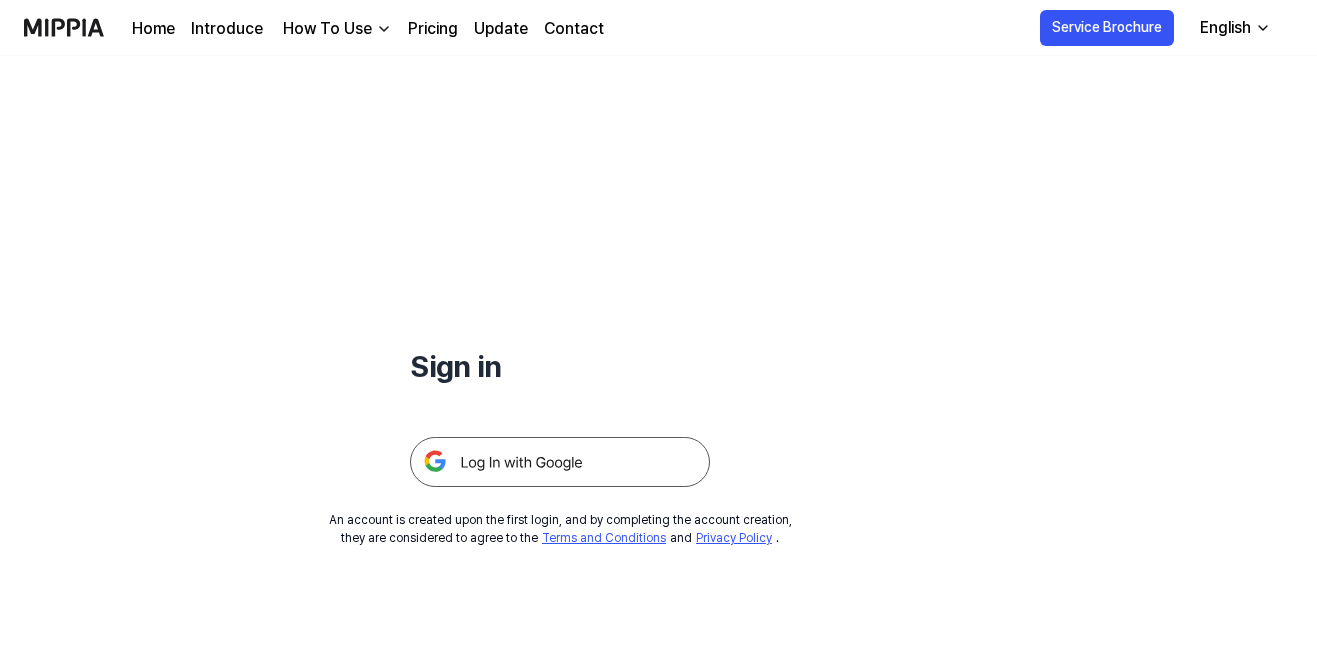 click at bounding box center (560, 462) 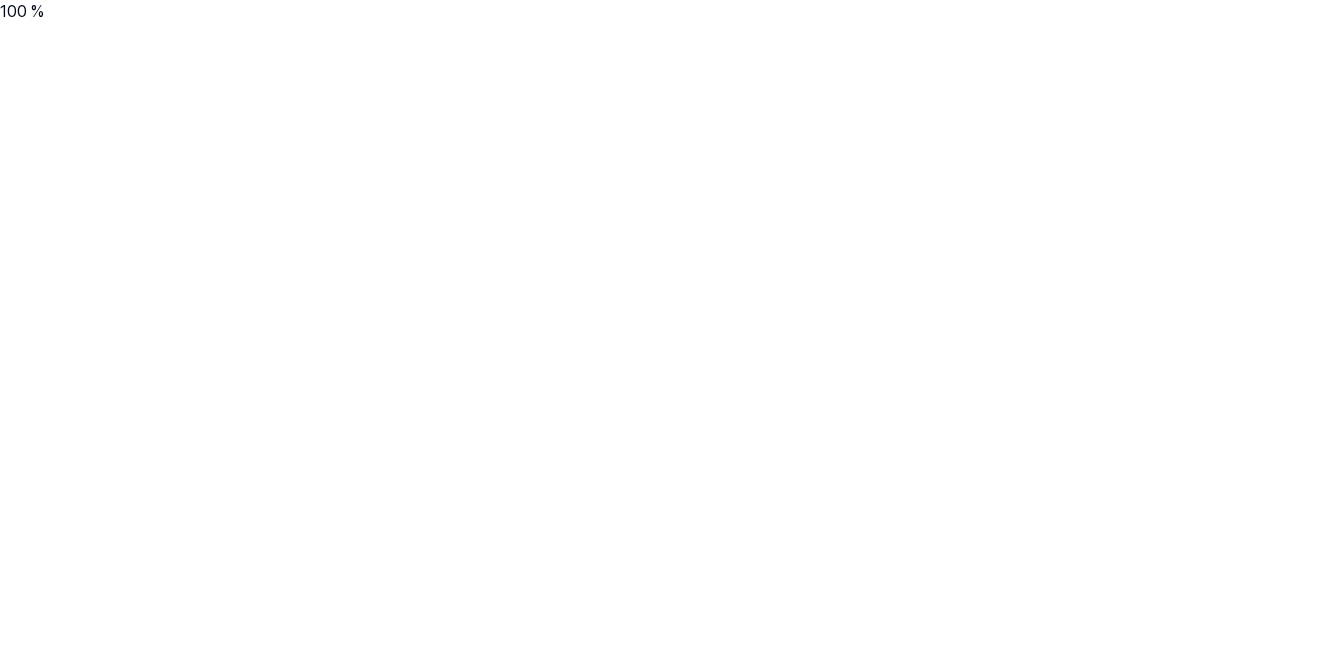 scroll, scrollTop: 0, scrollLeft: 0, axis: both 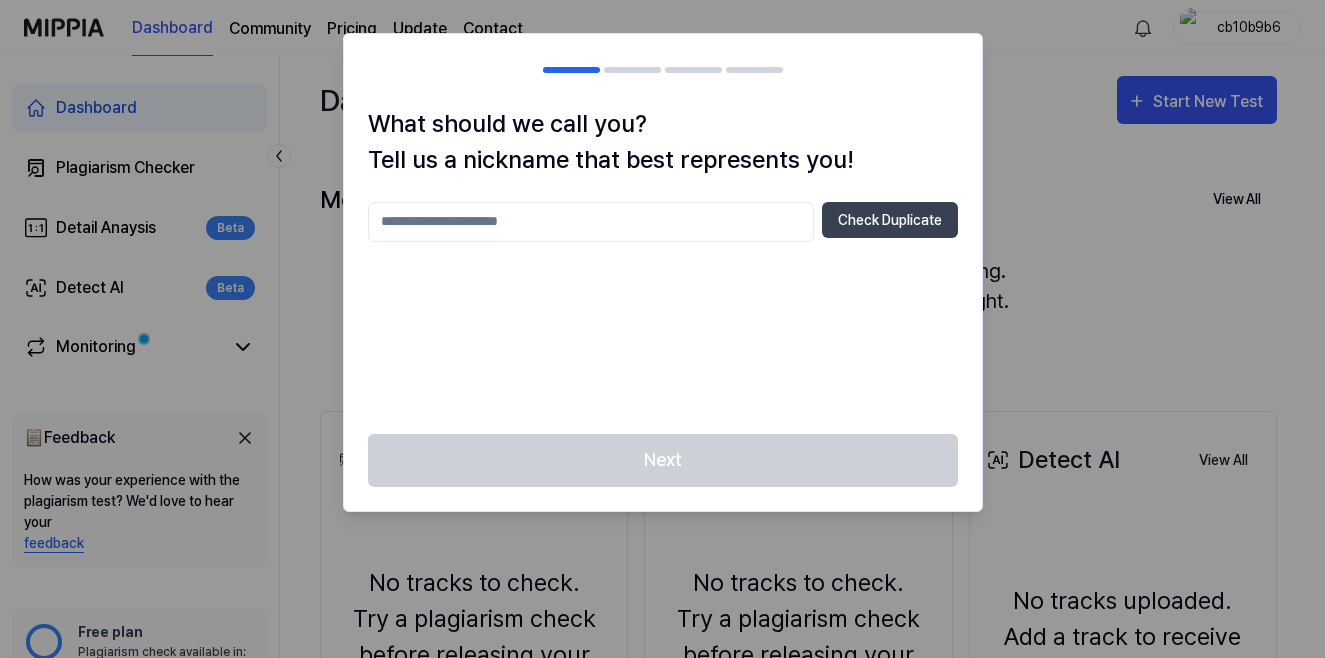 click at bounding box center [591, 222] 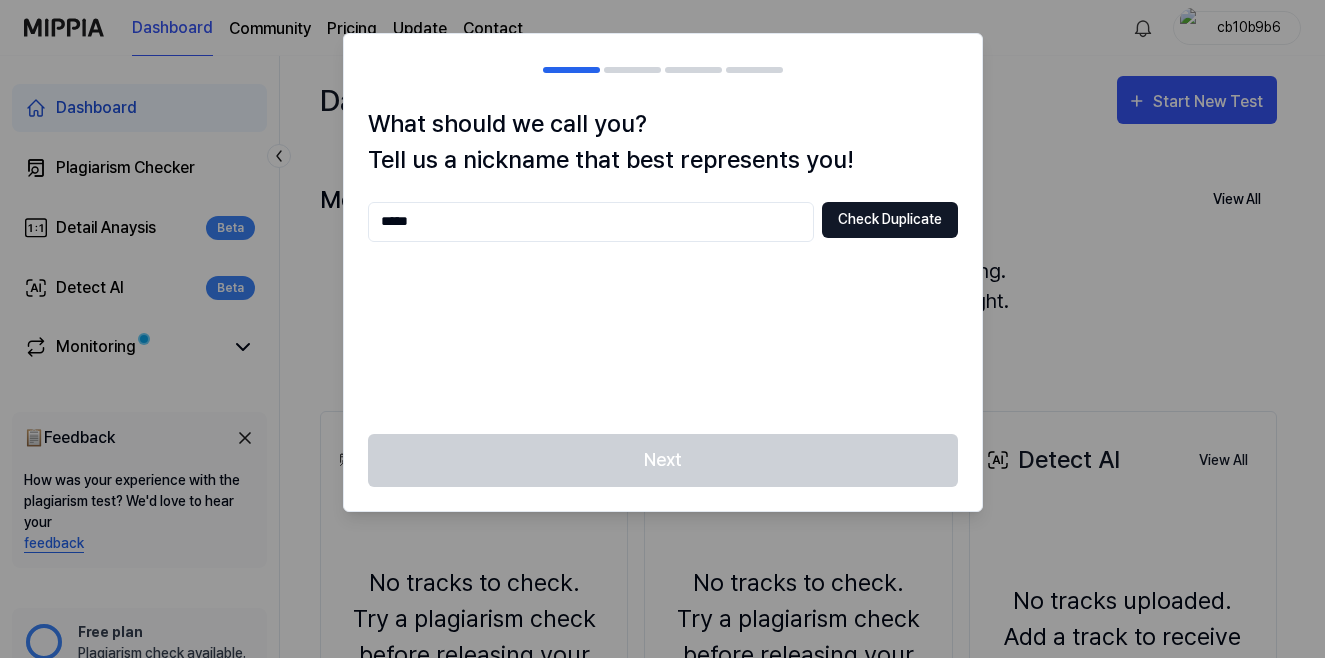 type on "*****" 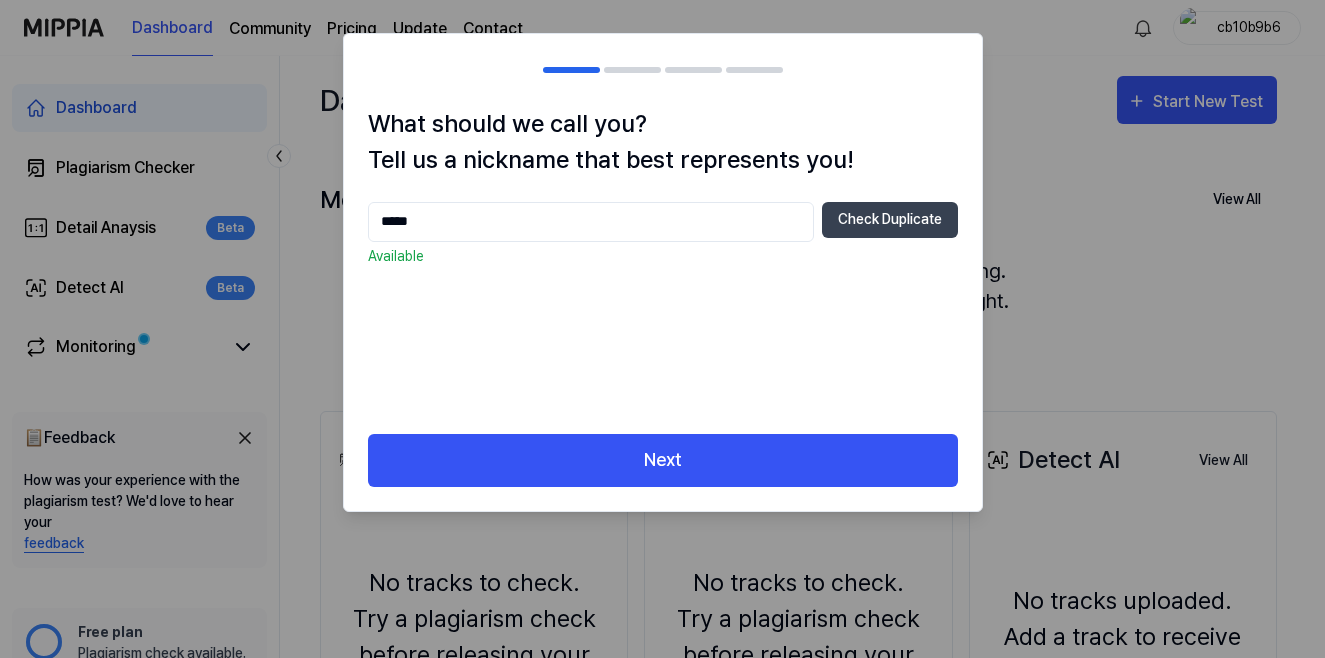 click on "Next" at bounding box center (663, 472) 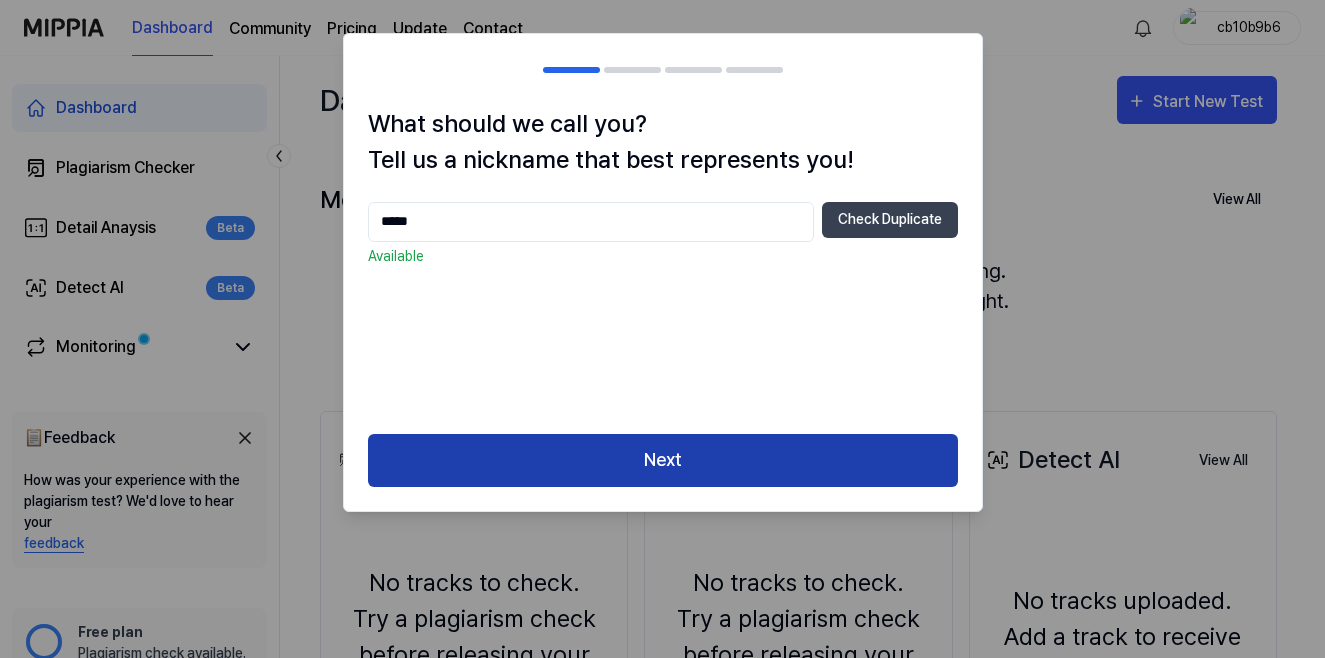 click on "Next" at bounding box center (663, 460) 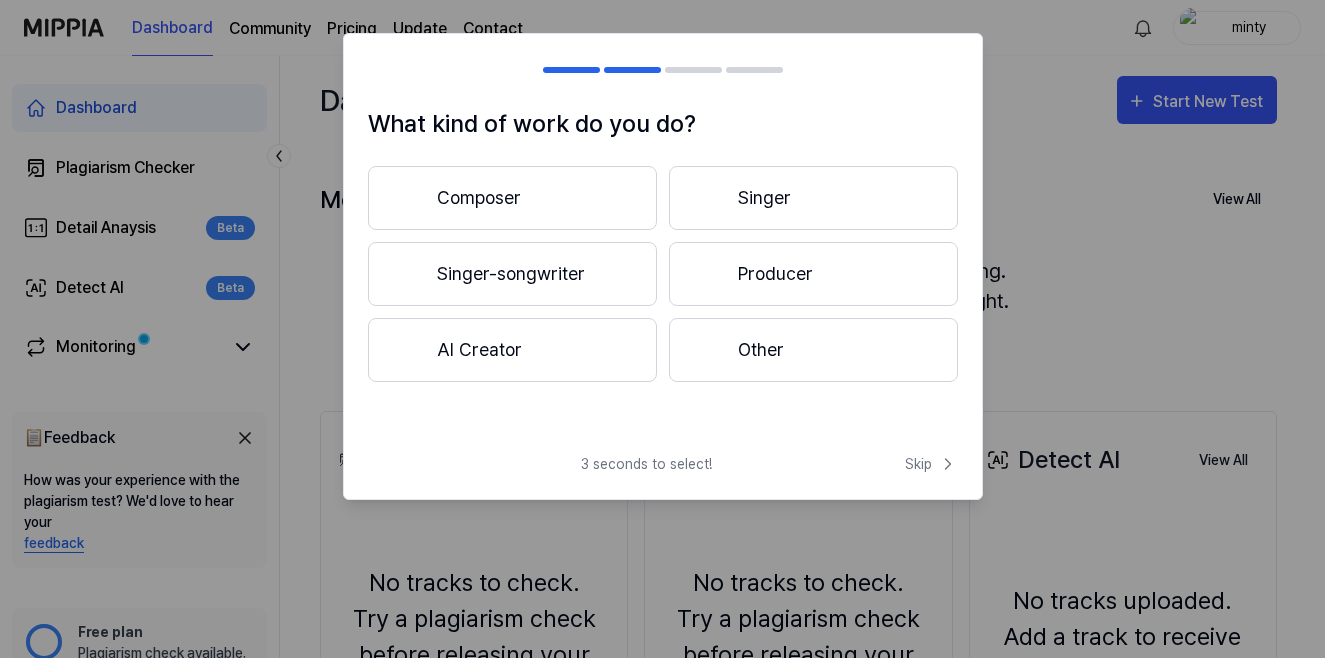 click on "Other" at bounding box center [813, 350] 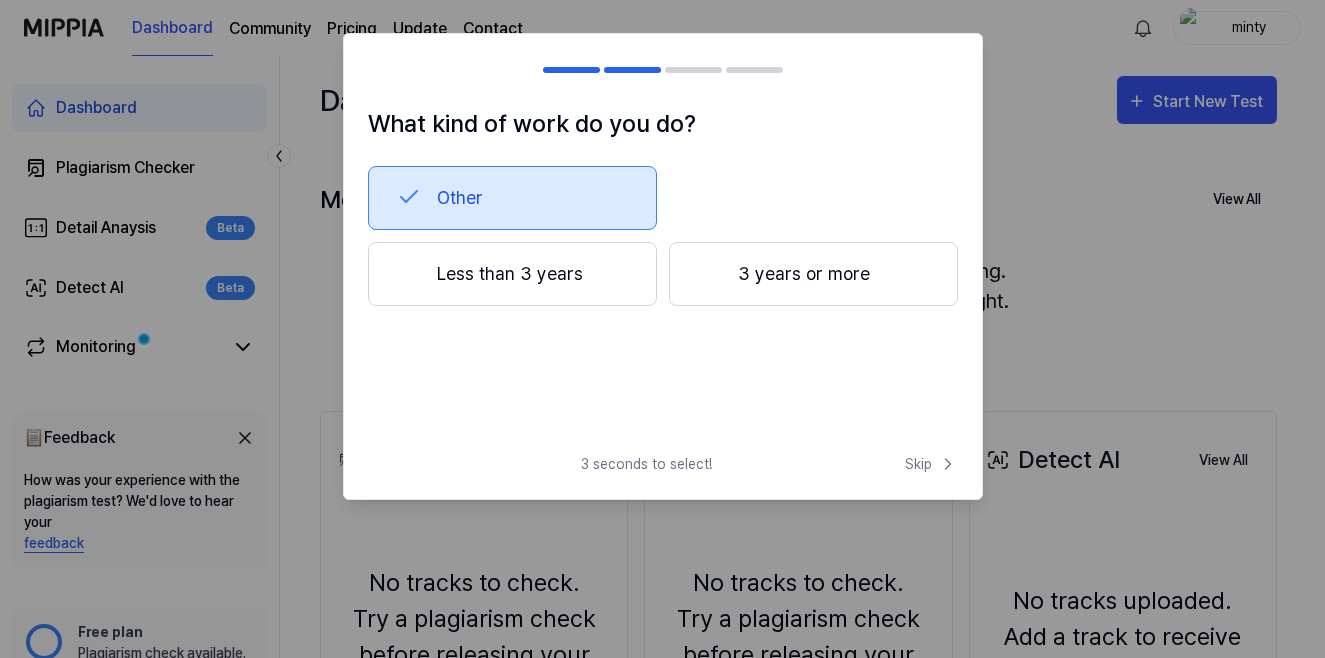 click on "Less than 3 years" at bounding box center [512, 274] 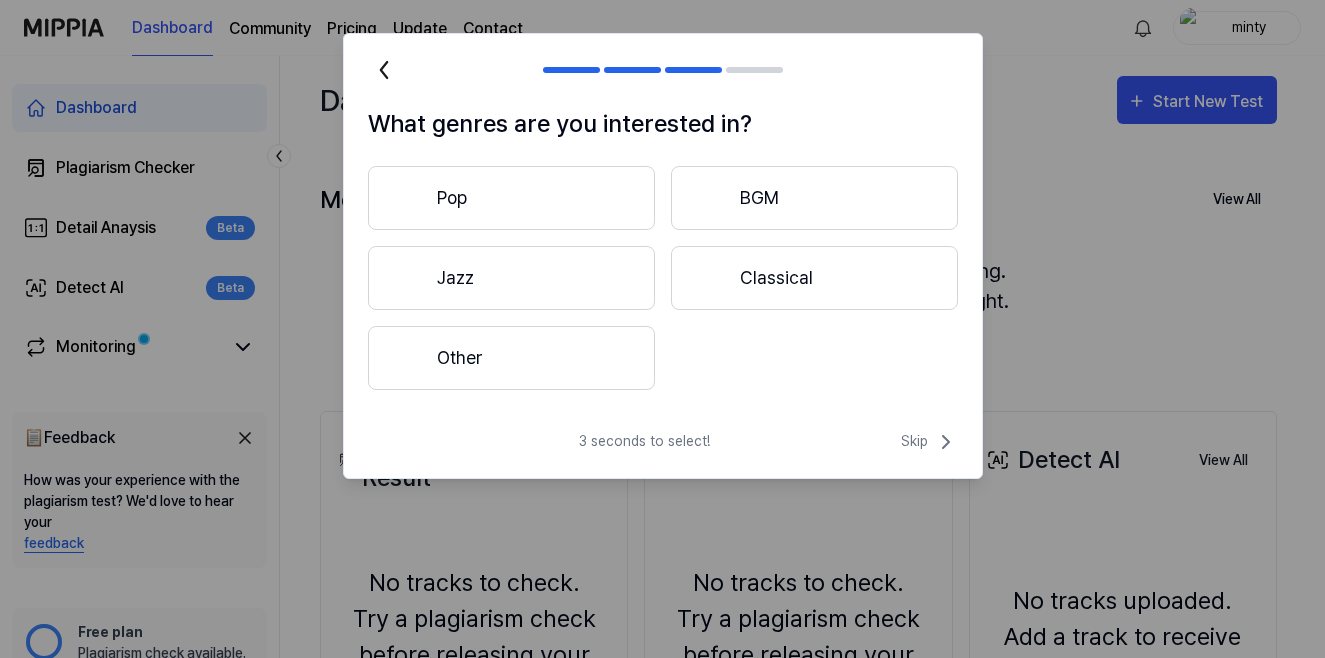 click on "Other" at bounding box center (511, 358) 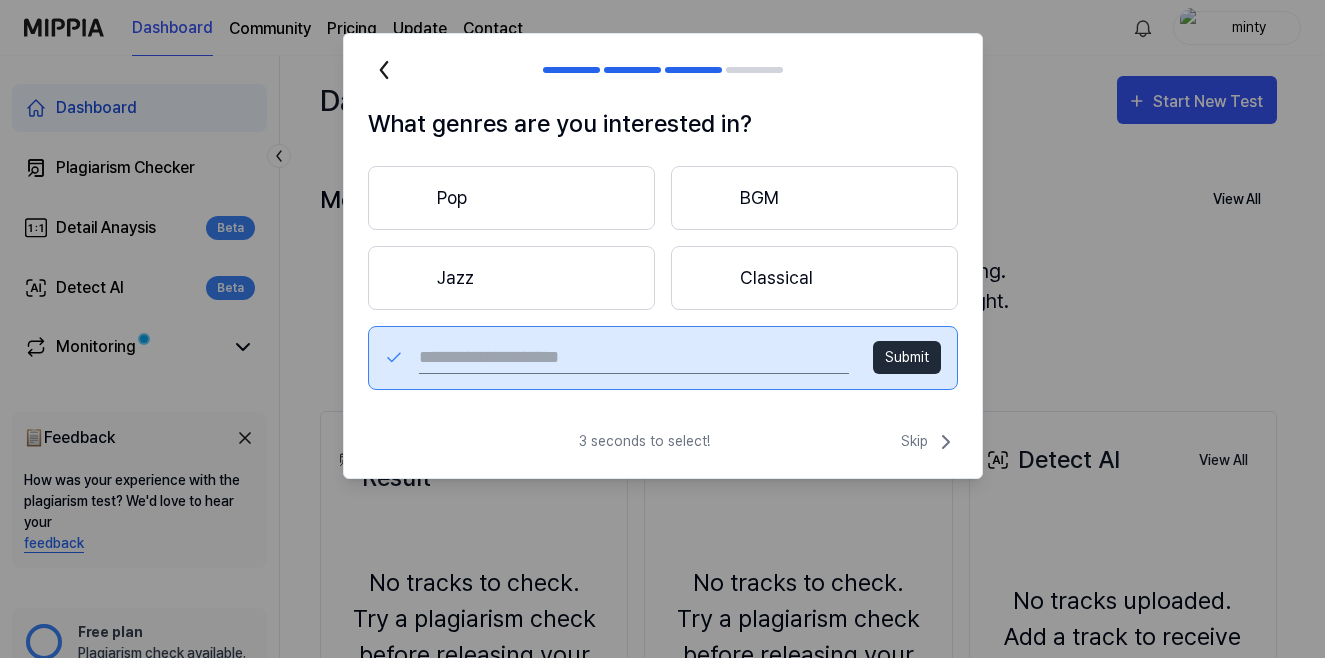 click at bounding box center [633, 358] 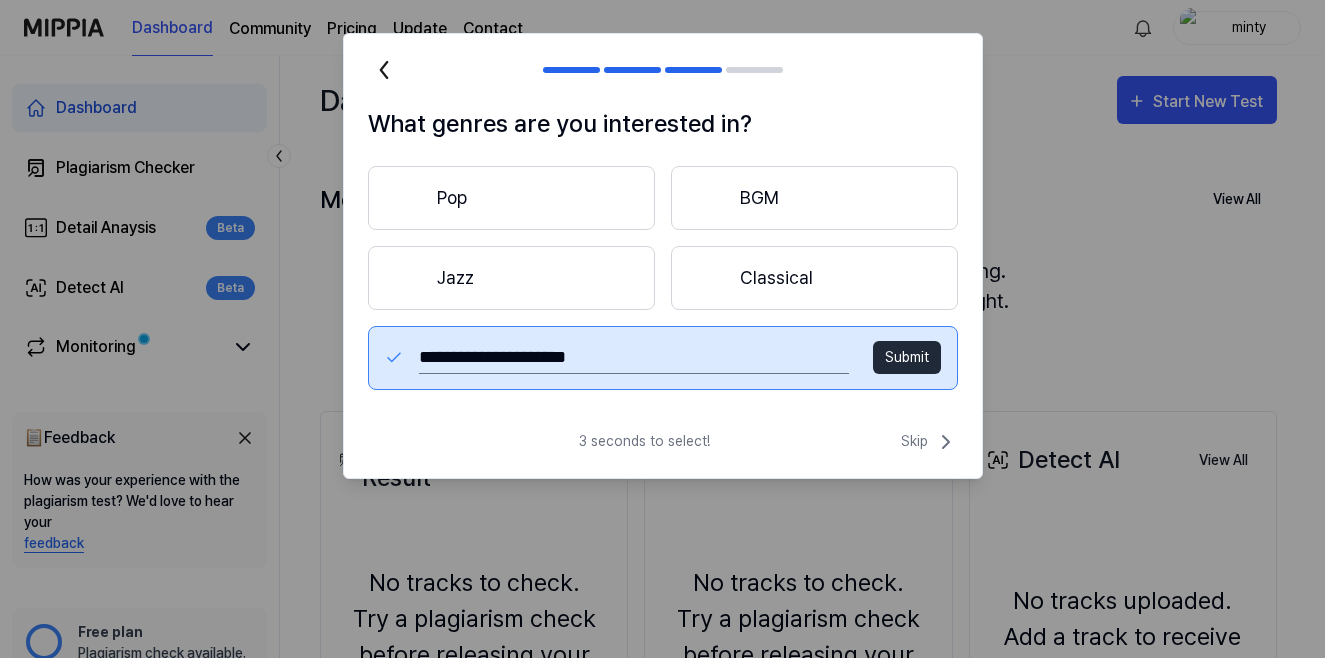 click on "**********" at bounding box center (663, 358) 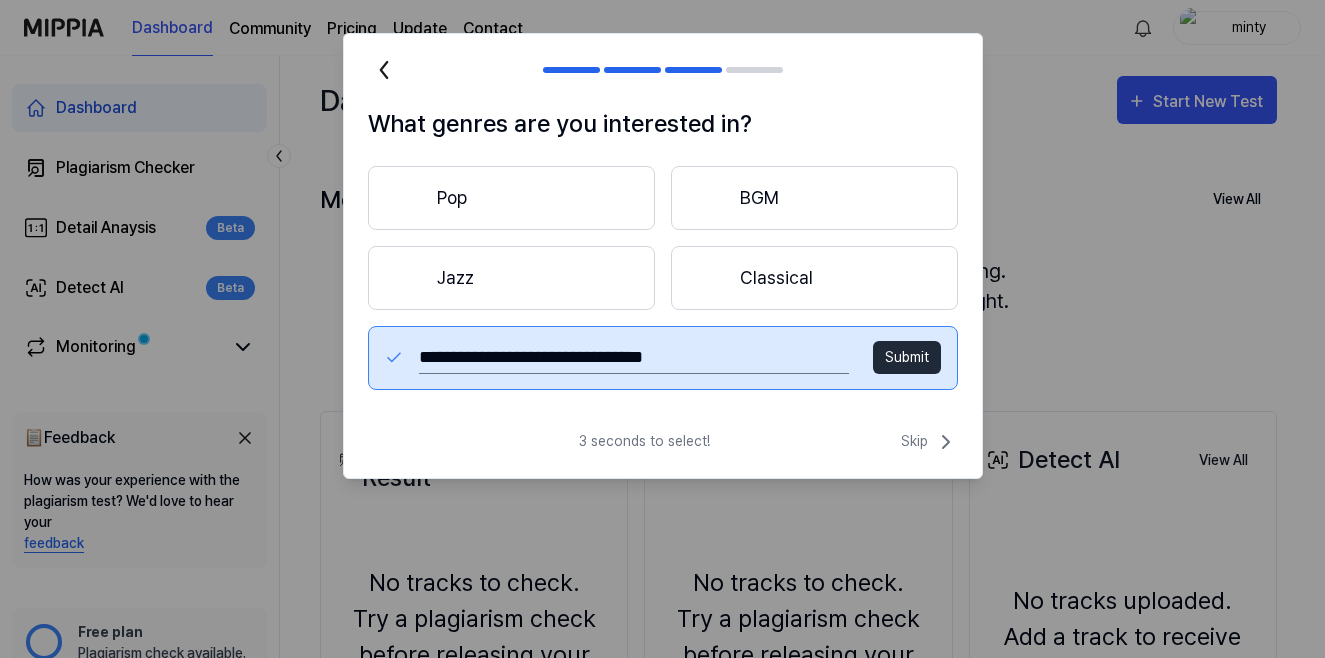type on "**********" 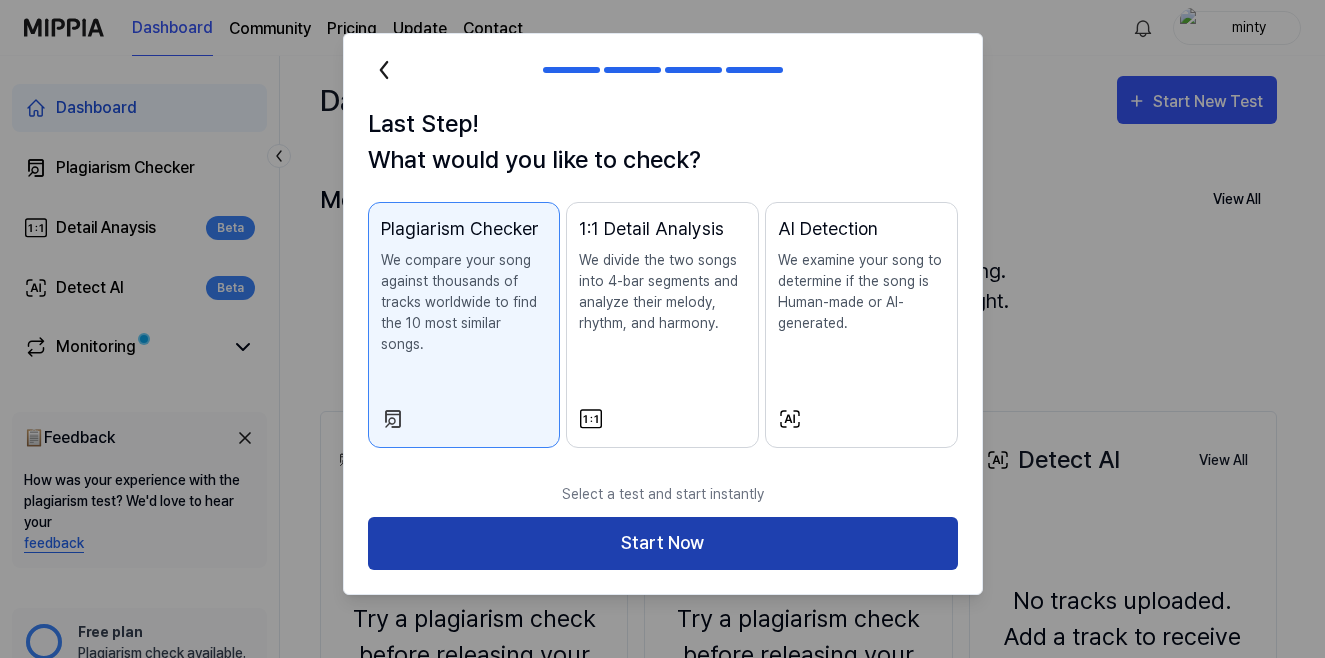 click on "Start Now" at bounding box center [663, 543] 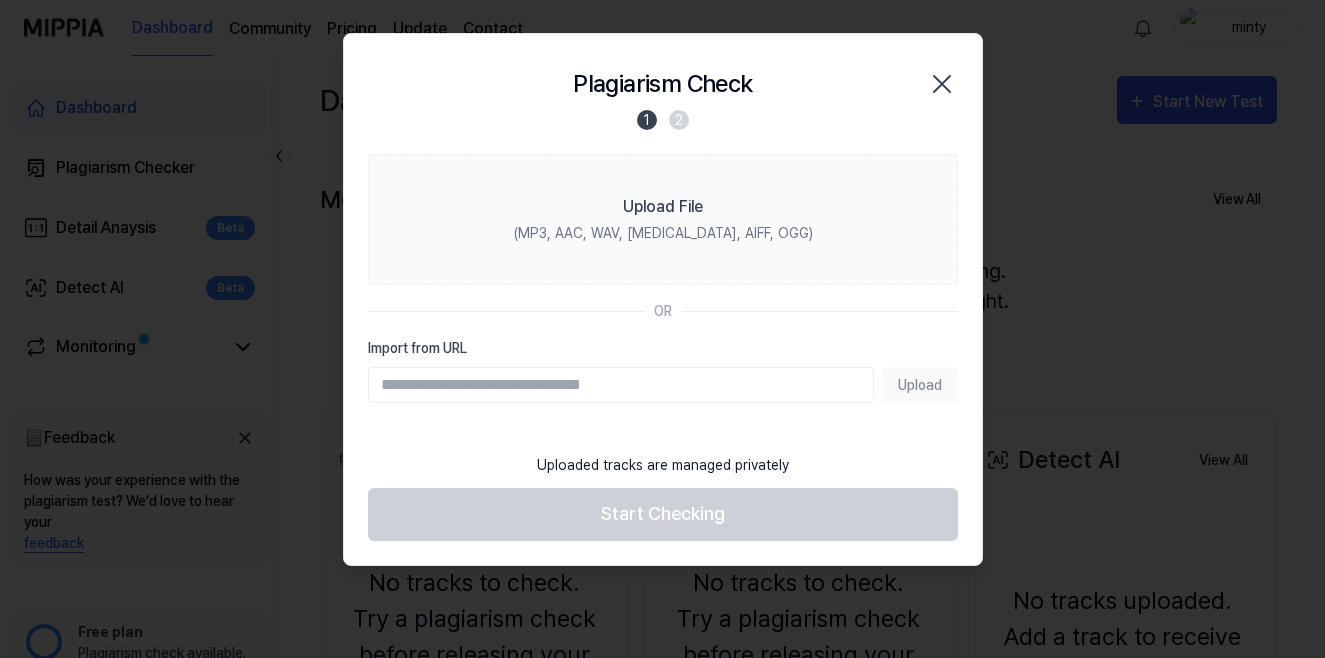 click on "Import from URL" at bounding box center [621, 385] 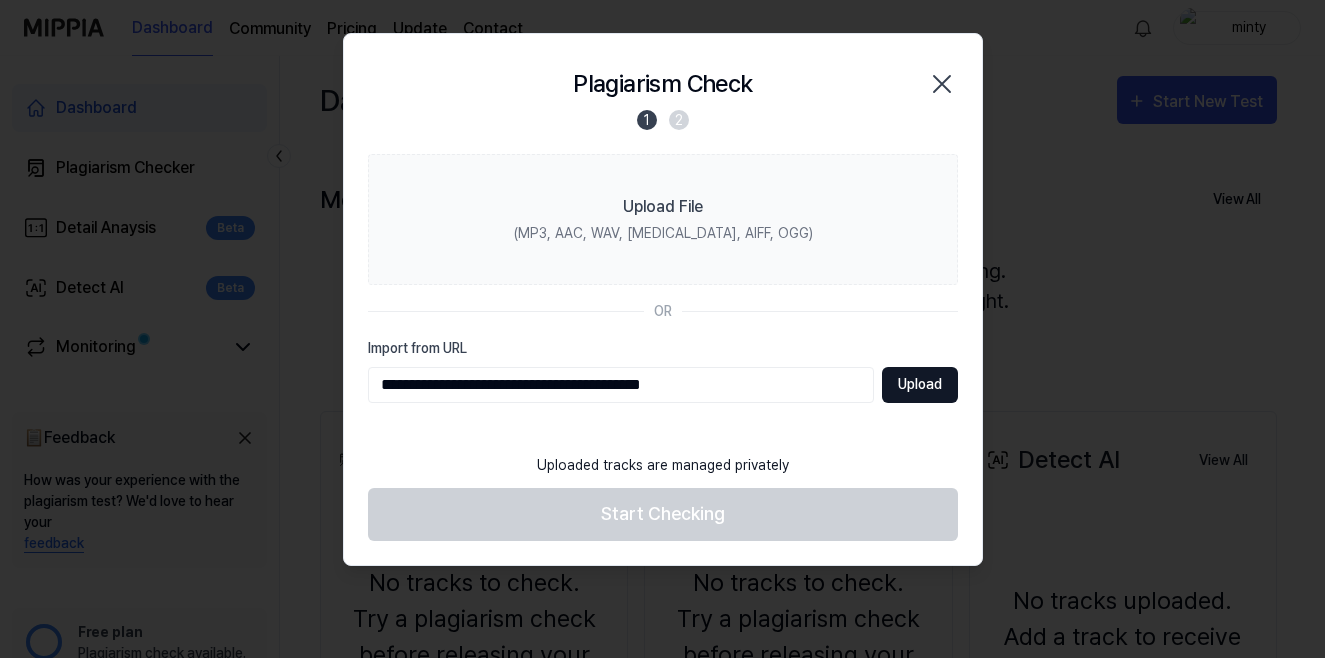 type on "**********" 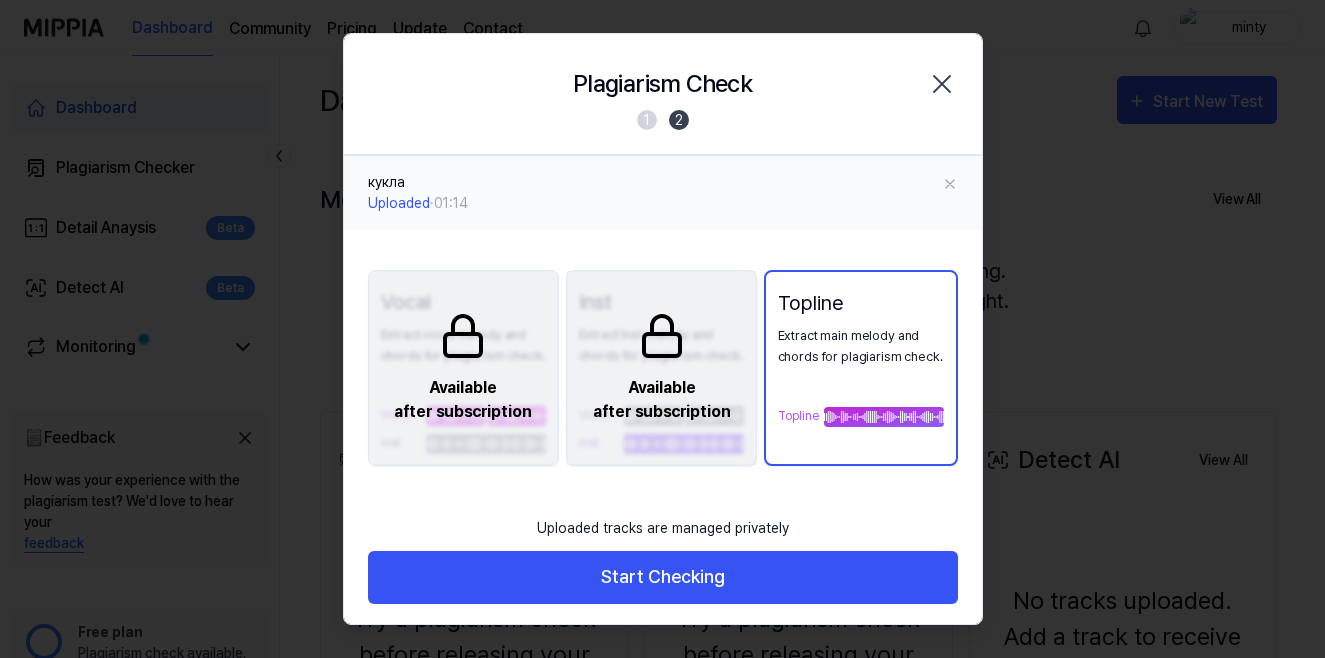 click on "Topline Extract main melody and chords for plagiarism check. Topline" at bounding box center (861, 368) 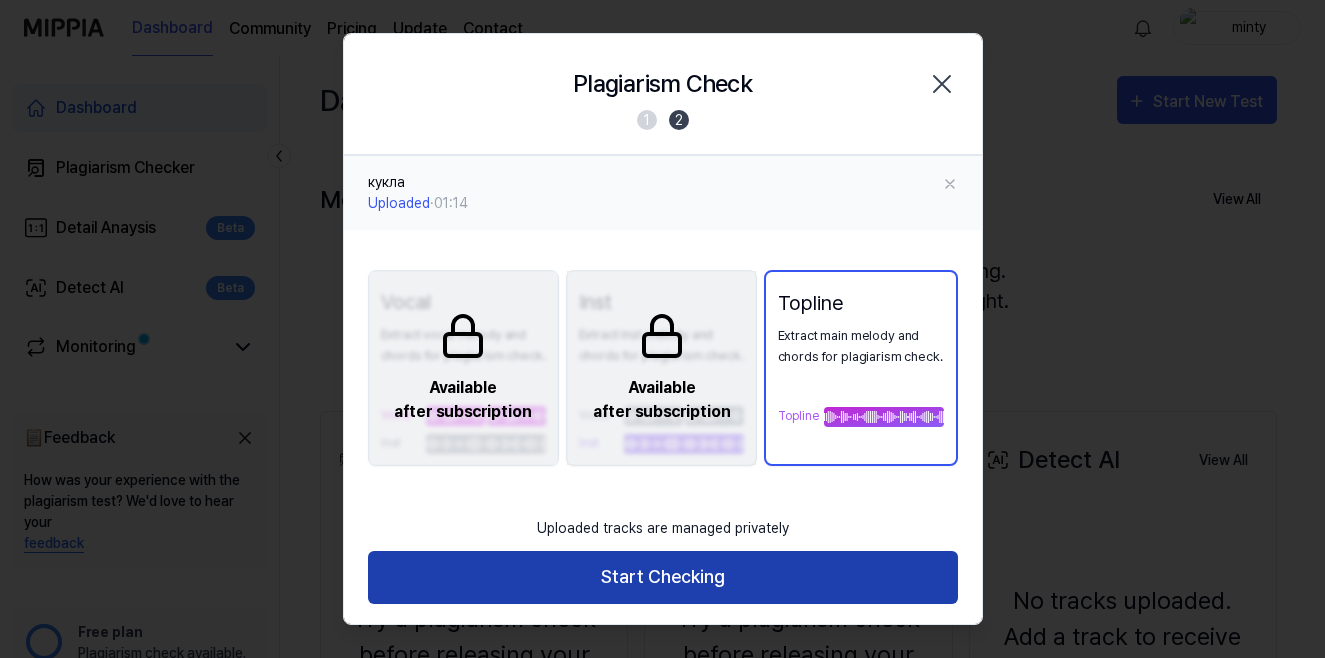 click on "Start Checking" at bounding box center (663, 577) 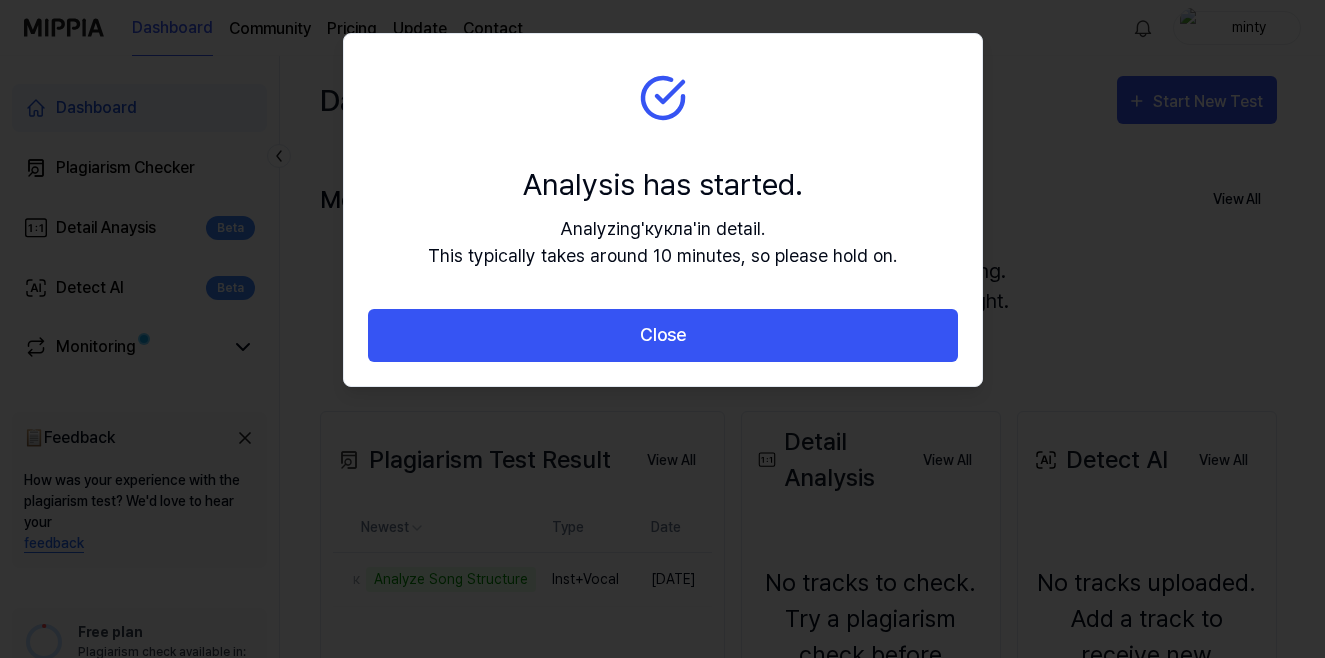 click on "Close" at bounding box center (663, 335) 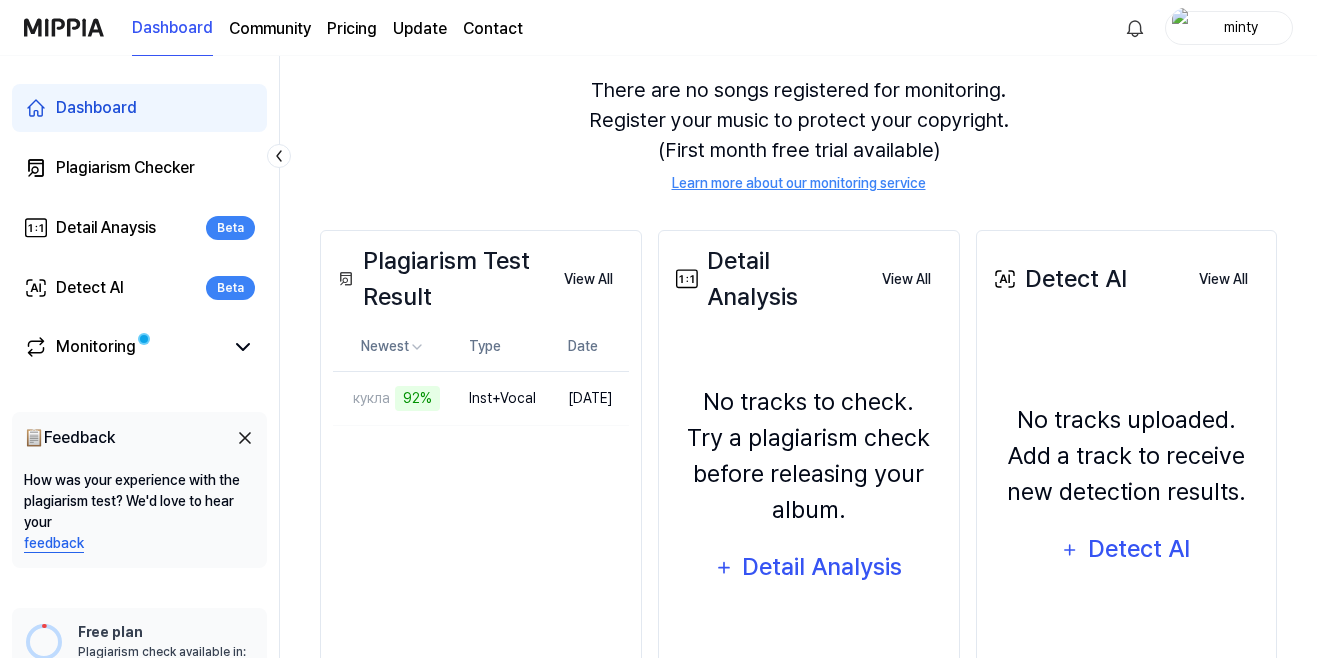 scroll, scrollTop: 280, scrollLeft: 0, axis: vertical 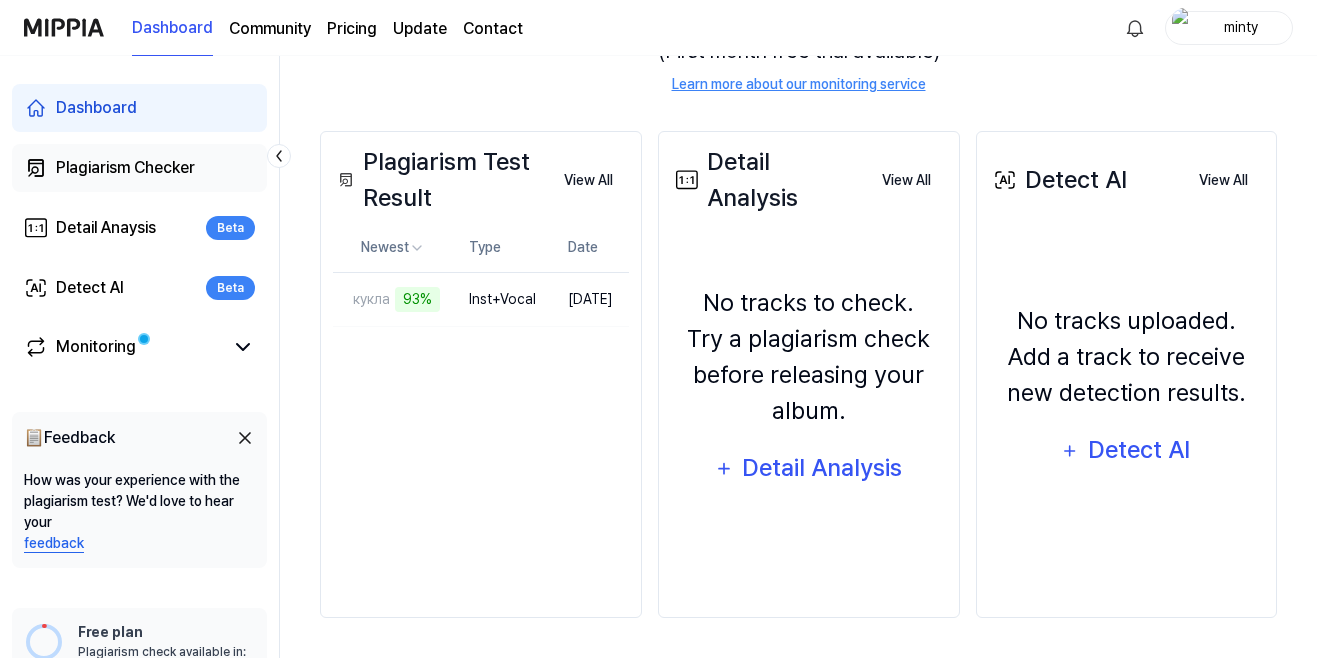 click on "Plagiarism Checker" at bounding box center (125, 168) 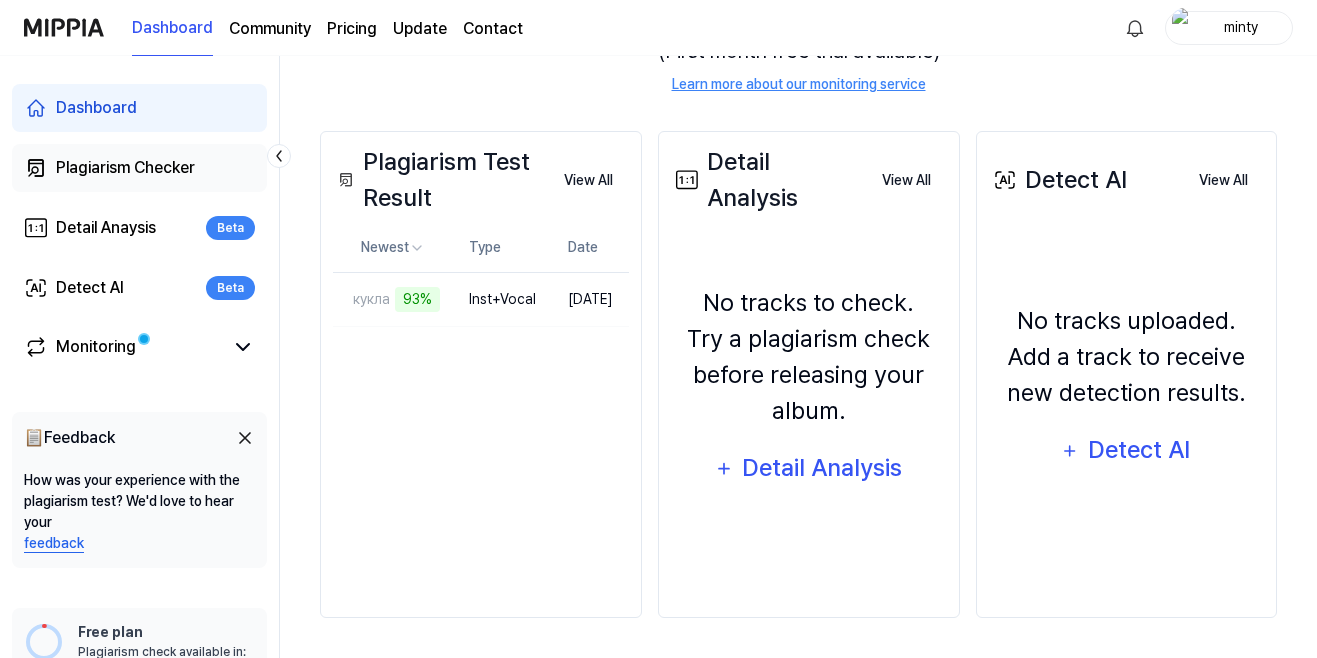 scroll, scrollTop: 45, scrollLeft: 0, axis: vertical 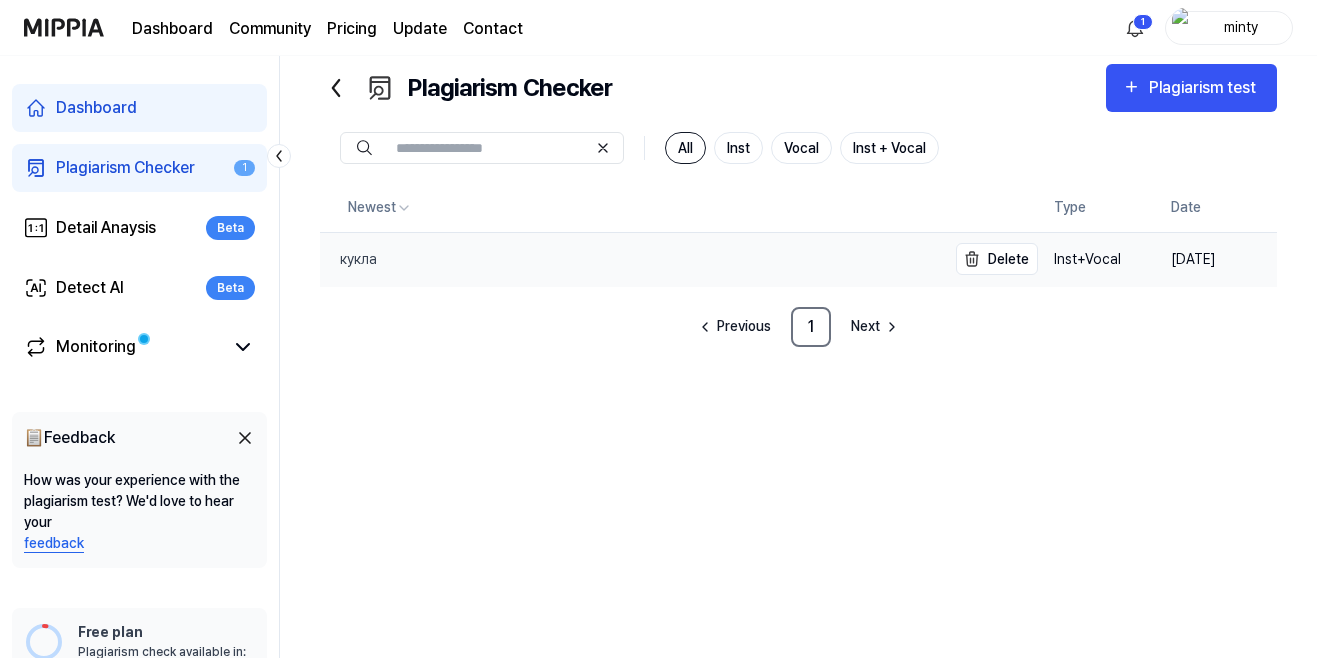 click on "кукла" at bounding box center (633, 259) 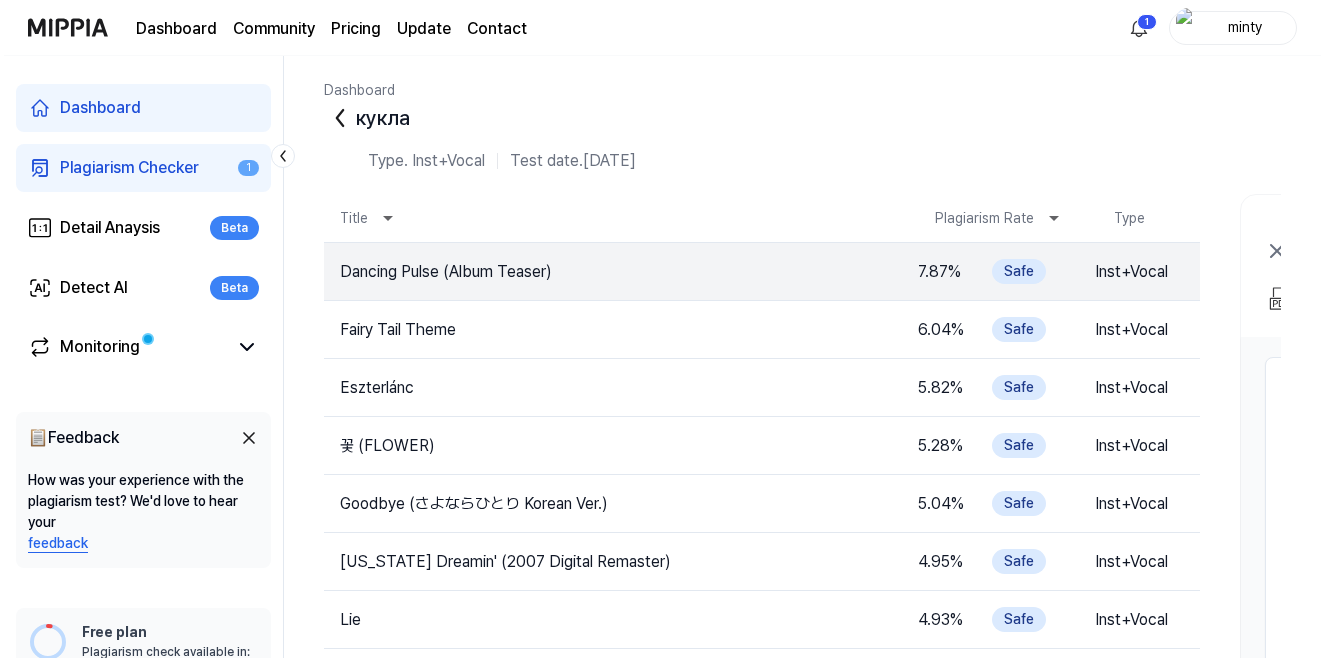 scroll, scrollTop: 0, scrollLeft: 0, axis: both 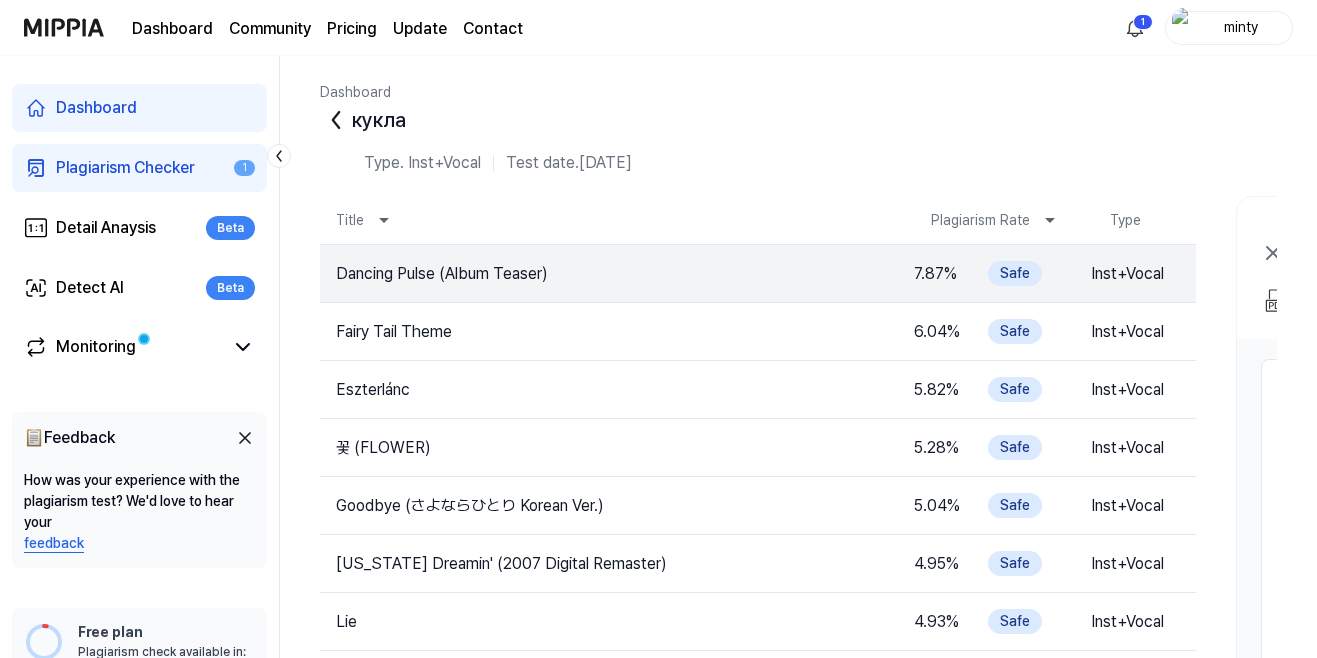 click on "кукла" at bounding box center (798, 120) 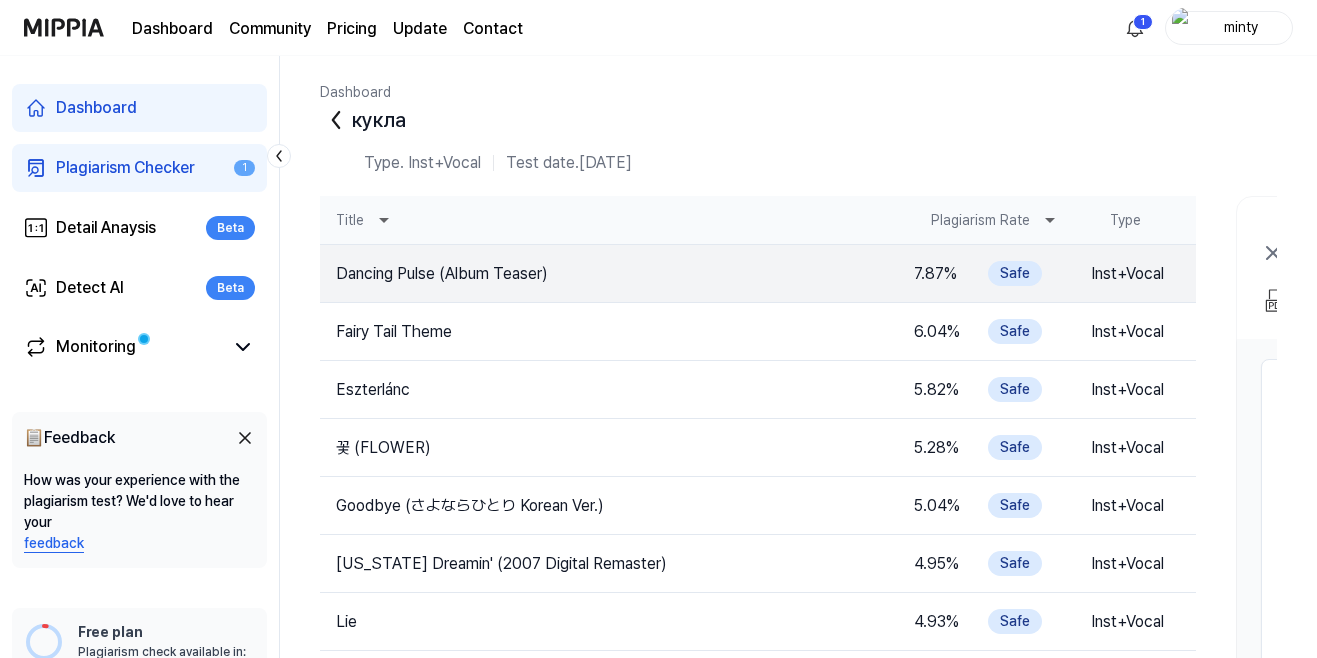 click on "Title" at bounding box center (609, 220) 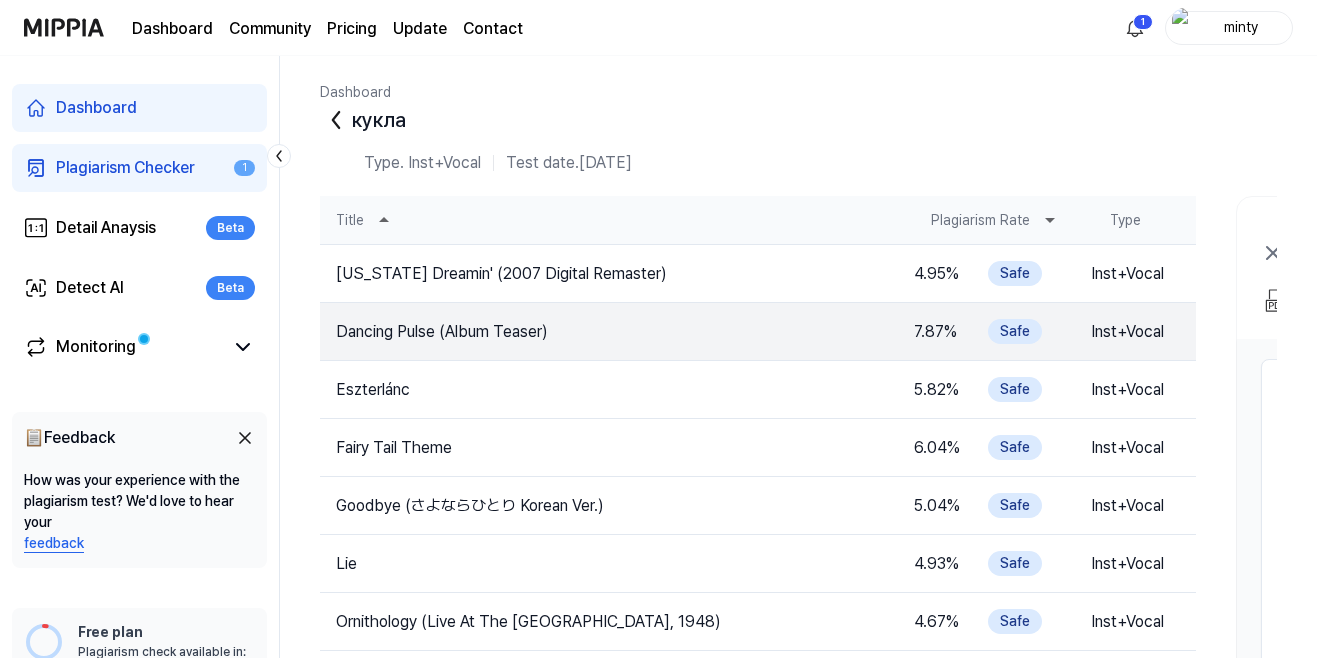 click 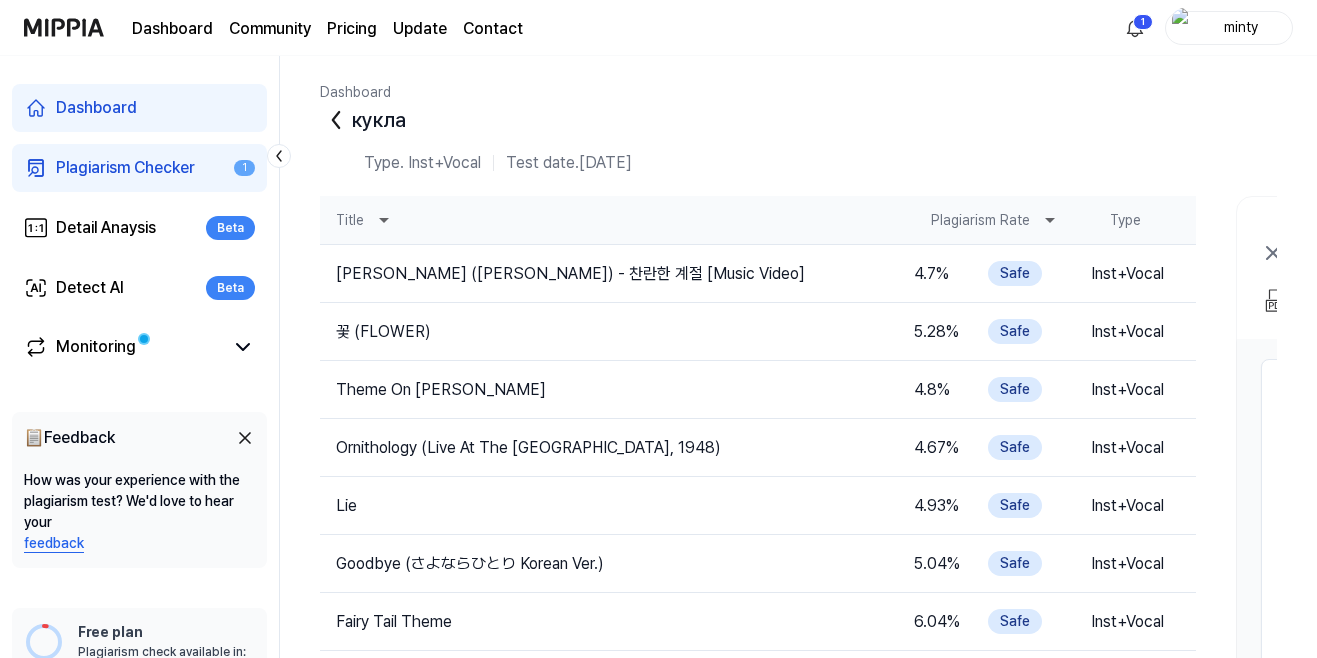 click 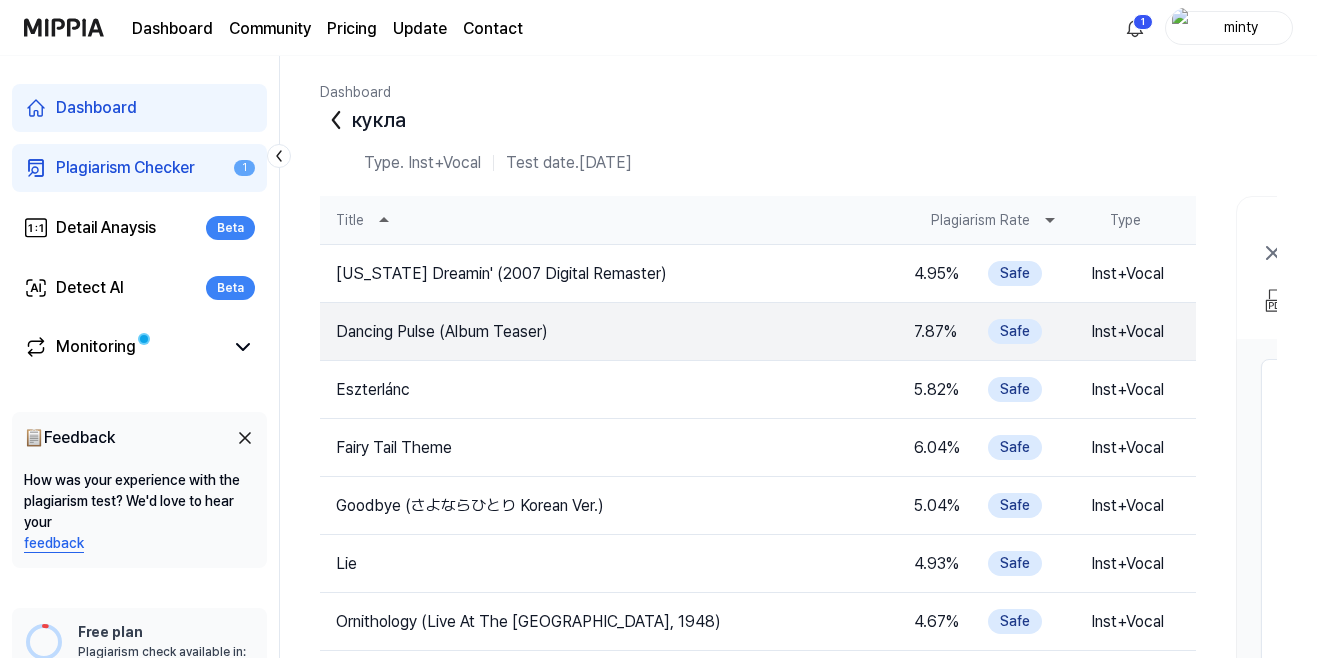 click 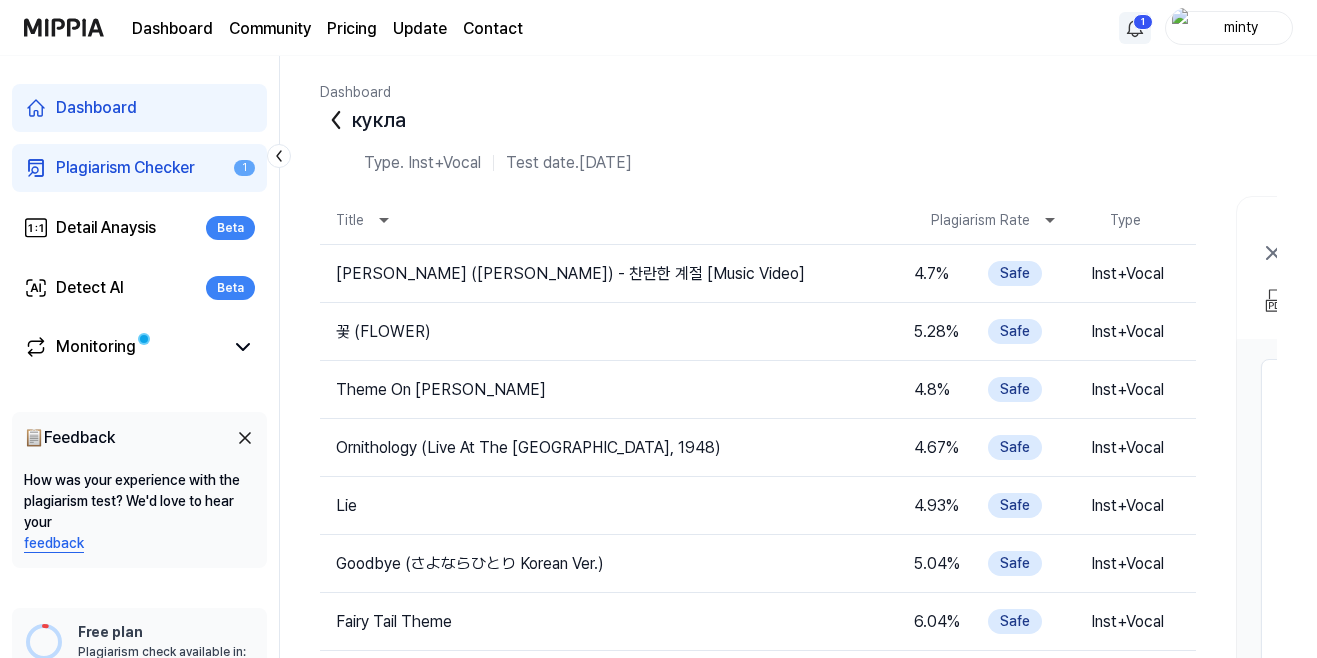 click on "Dashboard Community Pricing Update Contact 1 minty Dashboard Plagiarism Checker 1 Detail Anaysis Beta Detect AI Beta Monitoring 📋  Feedback How was your experience with the plagiarism test? We'd love to hear your  feedback Free plan Plagiarism check available in:  available in:      116:38 Get started Dashboard кукла Type.    Inst+Vocal Test date.  [DATE] Title Plagiarism Rate Type 폴킴 ([PERSON_NAME]) - 찬란한 계절 [Music Video] 4.7  % Safe Inst+Vocal Open 꽃 (FLOWER) 5.28  % Safe Inst+Vocal Open Theme On [PERSON_NAME] 4.8  % Safe Inst+Vocal Open Ornithology (Live At The Royal Roost, 1948) 4.67  % Safe Inst+Vocal Open Lie 4.93  % Safe Inst+Vocal Open Goodbye (さよならひとり Korean Ver.) 5.04  % Safe Inst+Vocal Open Fairy Tail Theme 6.04  % Safe Inst+Vocal Open Eszterlánc 5.82  % Safe Inst+Vocal Open Dancing Pulse (Album Teaser) 7.87  % Safe Inst+Vocal Open [US_STATE] Dreamin' (2007 Digital Remaster) 4.95  % Safe Inst+Vocal Open кукла Open PDF Download Share   Result Test Title %" at bounding box center (658, 329) 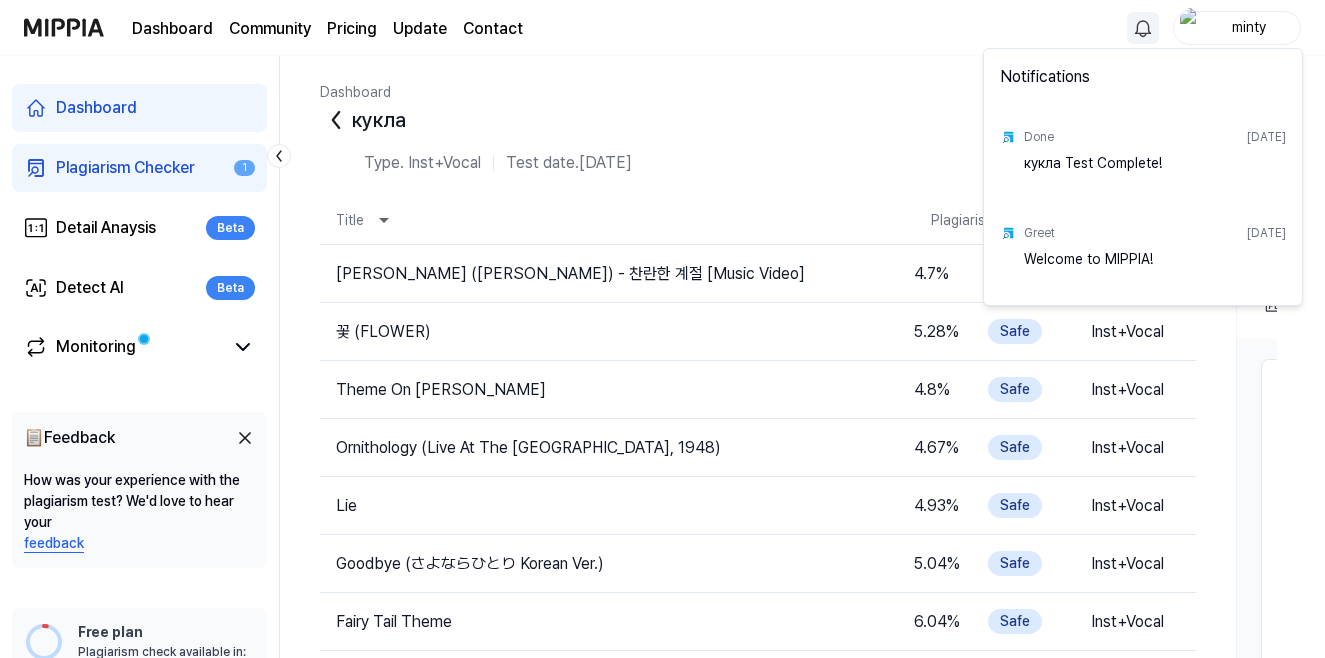 click on "Done [DATE]" at bounding box center [1155, 137] 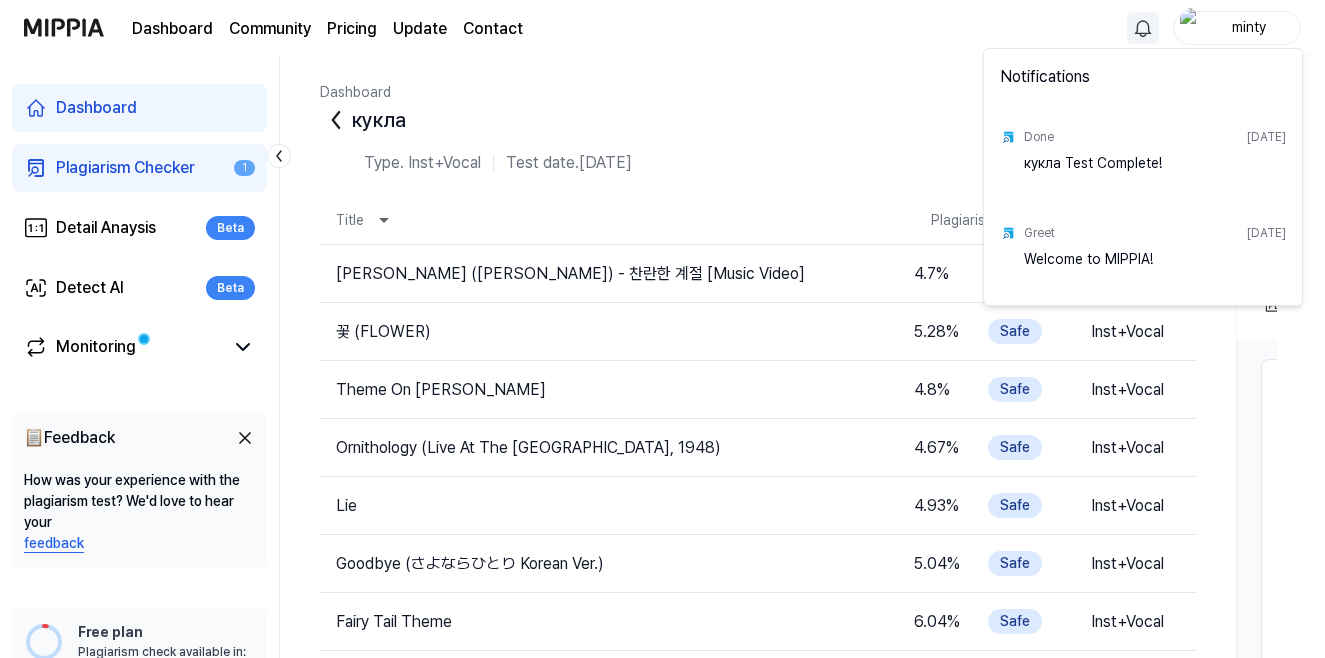 click on "Dashboard Community Pricing Update Contact minty Dashboard Plagiarism Checker 1 Detail Anaysis Beta Detect AI Beta Monitoring 📋  Feedback How was your experience with the plagiarism test? We'd love to hear your  feedback Free plan Plagiarism check available in:  available in:      116:34 Get started Dashboard кукла Type.    Inst+Vocal Test date.  [DATE] Title Plagiarism Rate Type 폴킴 ([PERSON_NAME]) - 찬란한 계절 [Music Video] 4.7  % Safe Inst+Vocal Open 꽃 (FLOWER) 5.28  % Safe Inst+Vocal Open Theme On [PERSON_NAME] 4.8  % Safe Inst+Vocal Open Ornithology (Live At The Royal Roost, 1948) 4.67  % Safe Inst+Vocal Open Lie 4.93  % Safe Inst+Vocal Open Goodbye (さよならひとり Korean Ver.) 5.04  % Safe Inst+Vocal Open Fairy Tail Theme 6.04  % Safe Inst+Vocal Open Eszterlánc 5.82  % Safe Inst+Vocal Open Dancing Pulse (Album Teaser) 7.87  % Safe Inst+Vocal Open [US_STATE] Dreamin' (2007 Digital Remaster) 4.95  % Safe Inst+Vocal Open кукла Open PDF Download Share   Result Test Title % 5" at bounding box center [662, 329] 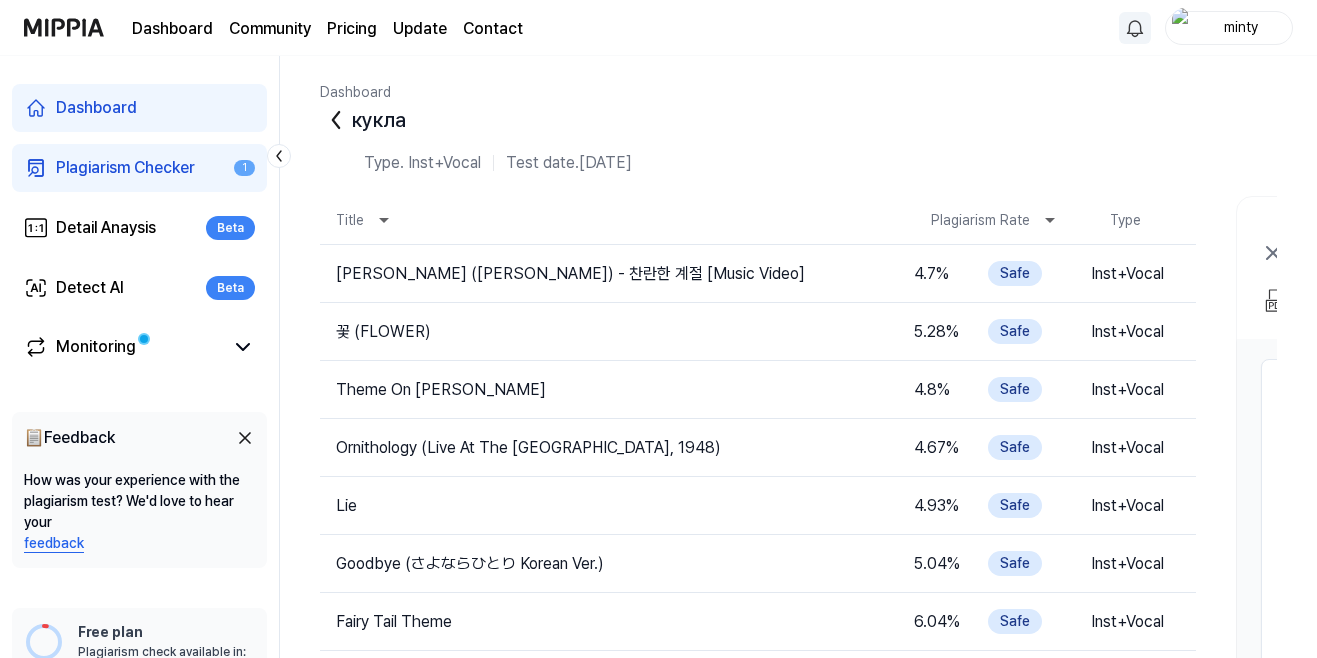 click on "Plagiarism Checker" at bounding box center [125, 168] 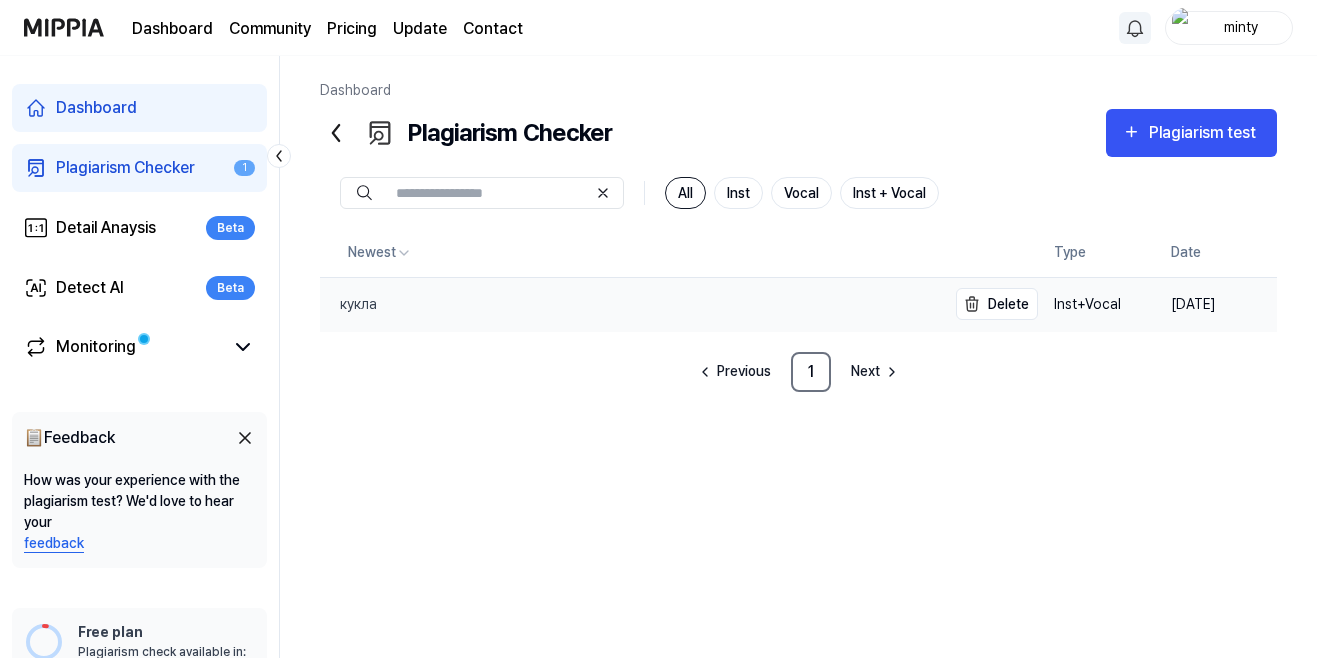 click on "кукла" at bounding box center (633, 304) 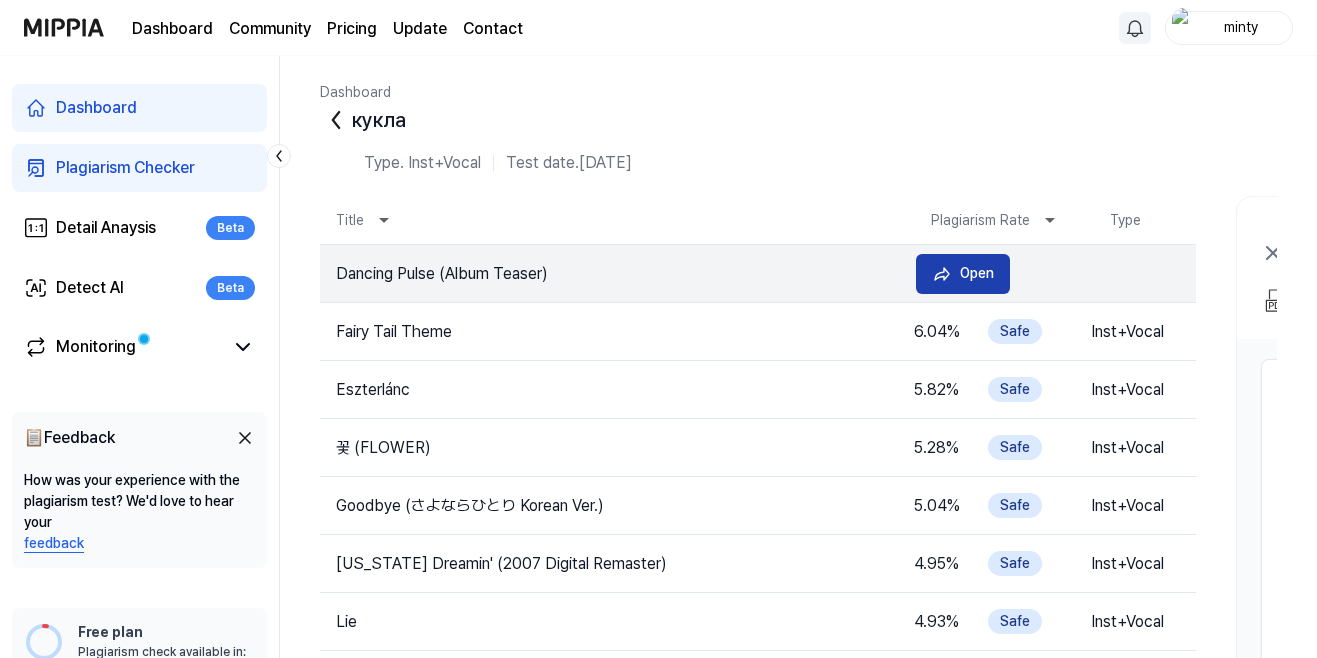 click on "Open" at bounding box center [963, 274] 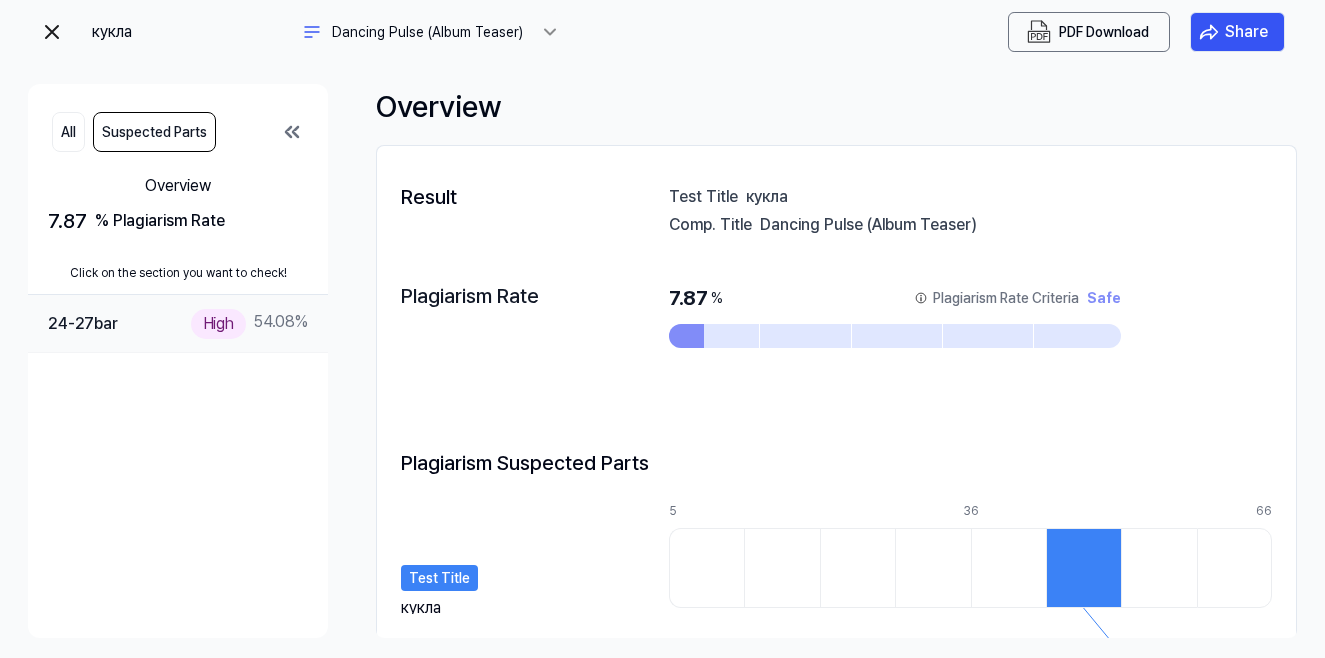 click on "24-27  bar High 54.08 %" at bounding box center [178, 323] 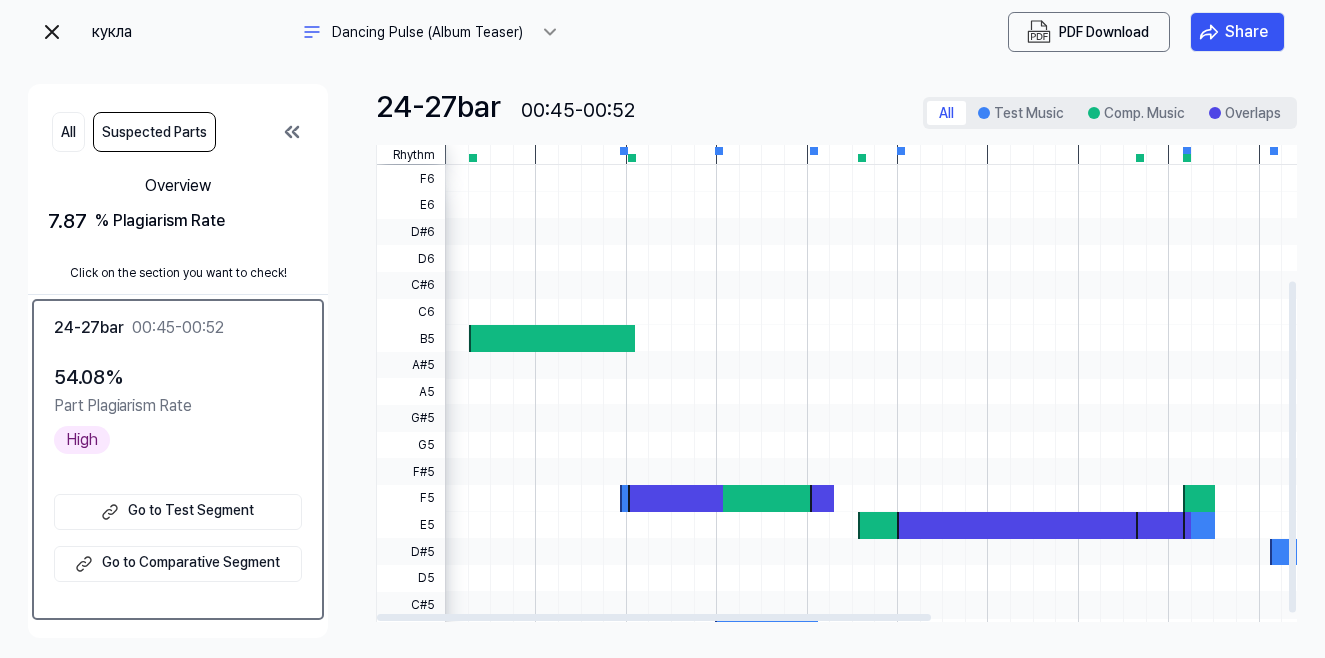 scroll, scrollTop: 207, scrollLeft: 0, axis: vertical 